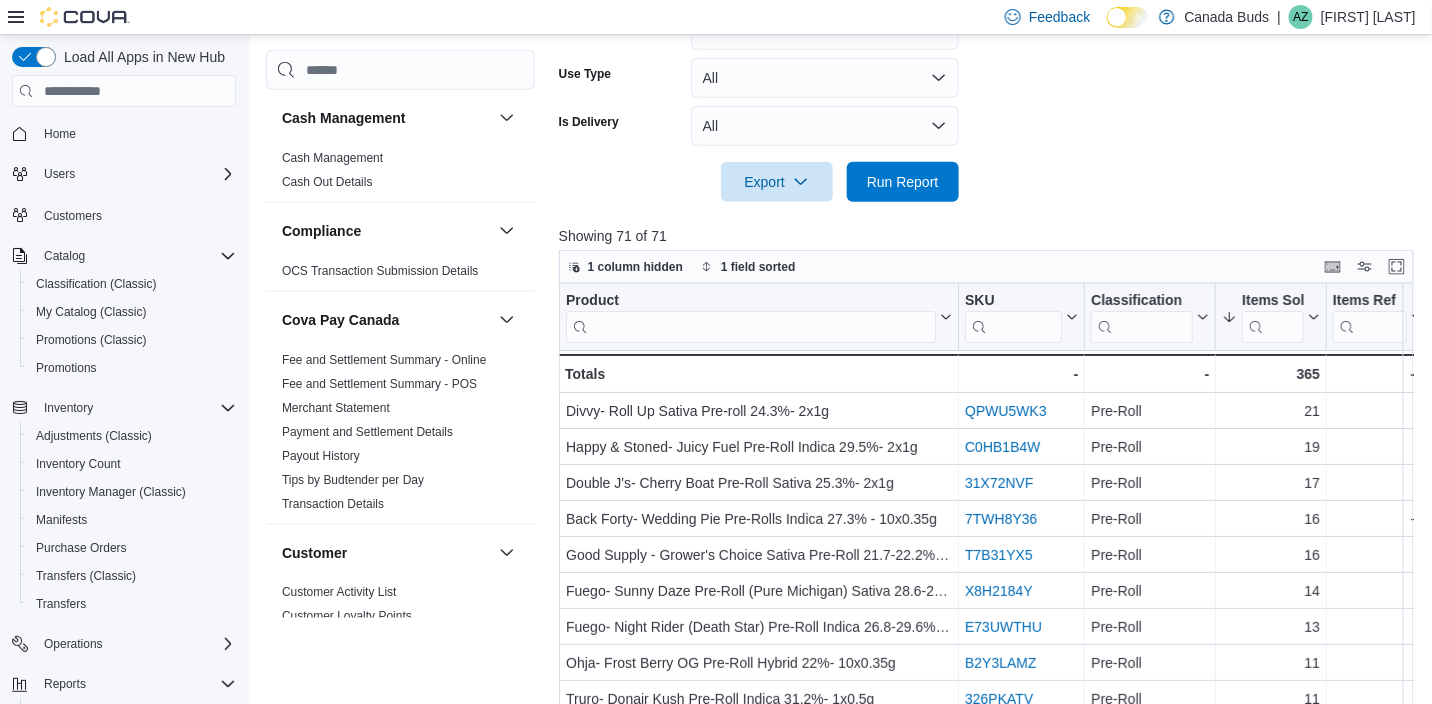 scroll, scrollTop: 566, scrollLeft: 0, axis: vertical 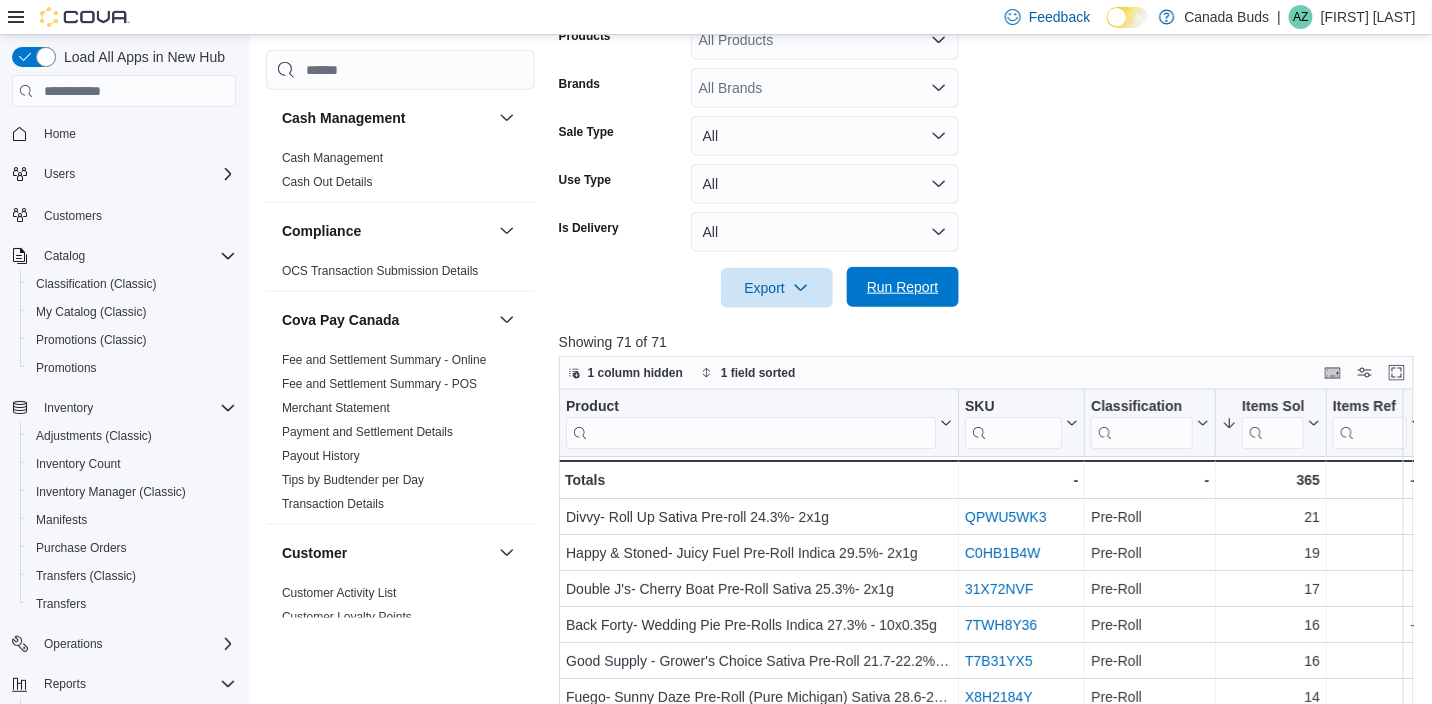 click on "Run Report" at bounding box center (903, 287) 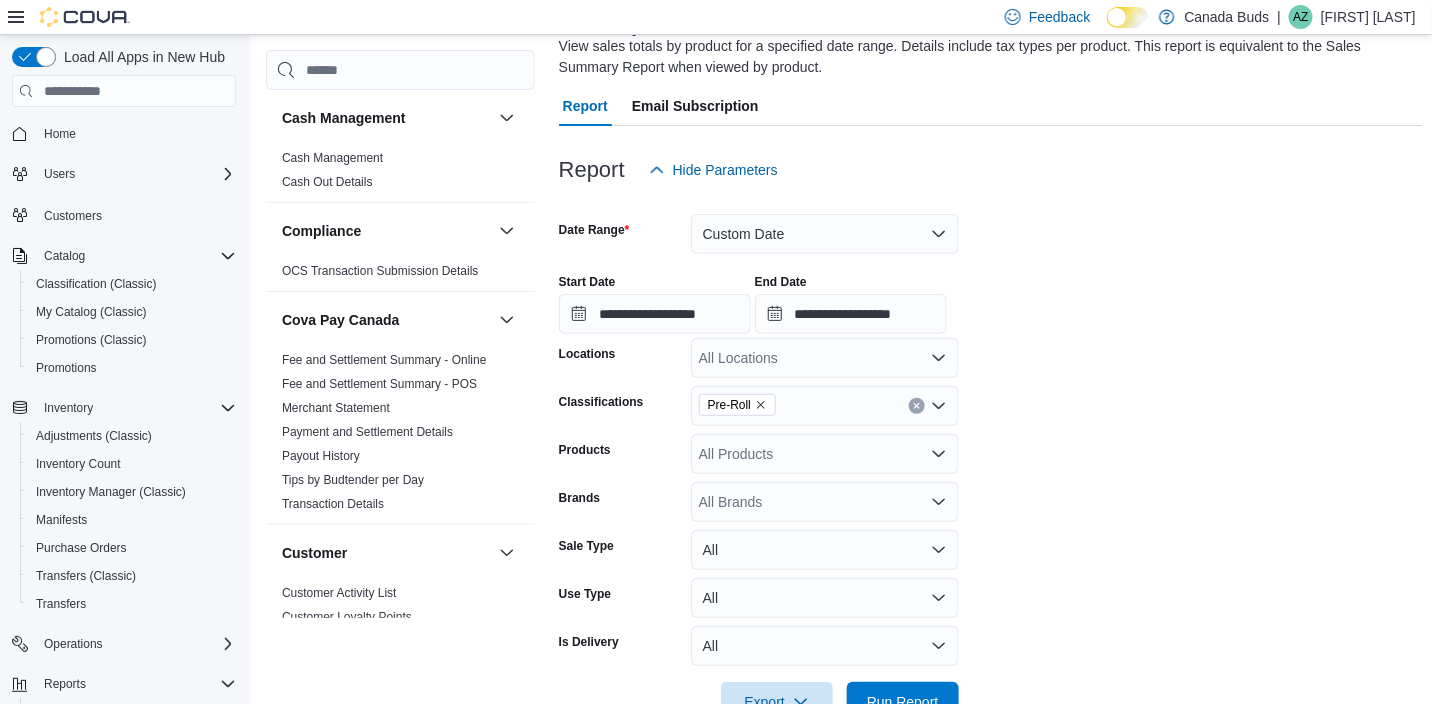 scroll, scrollTop: 0, scrollLeft: 0, axis: both 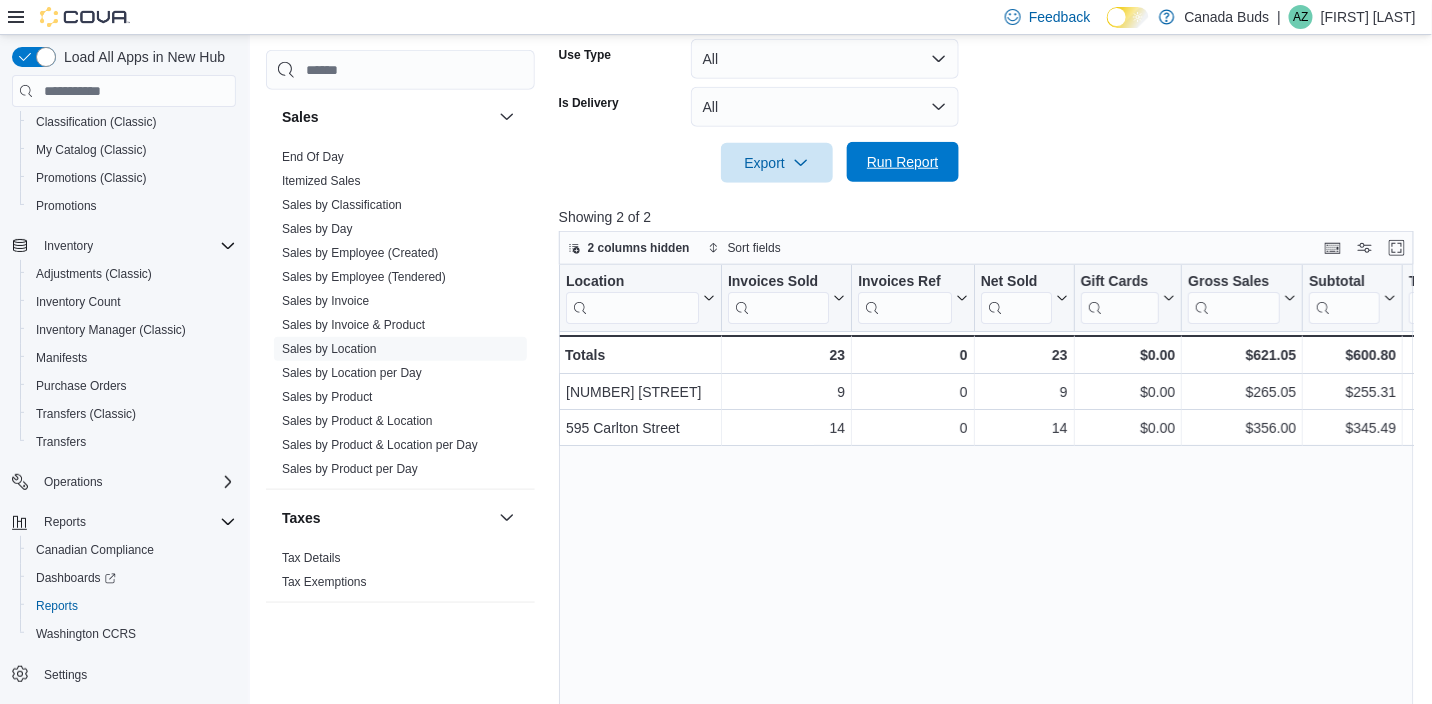 click on "Run Report" at bounding box center (903, 162) 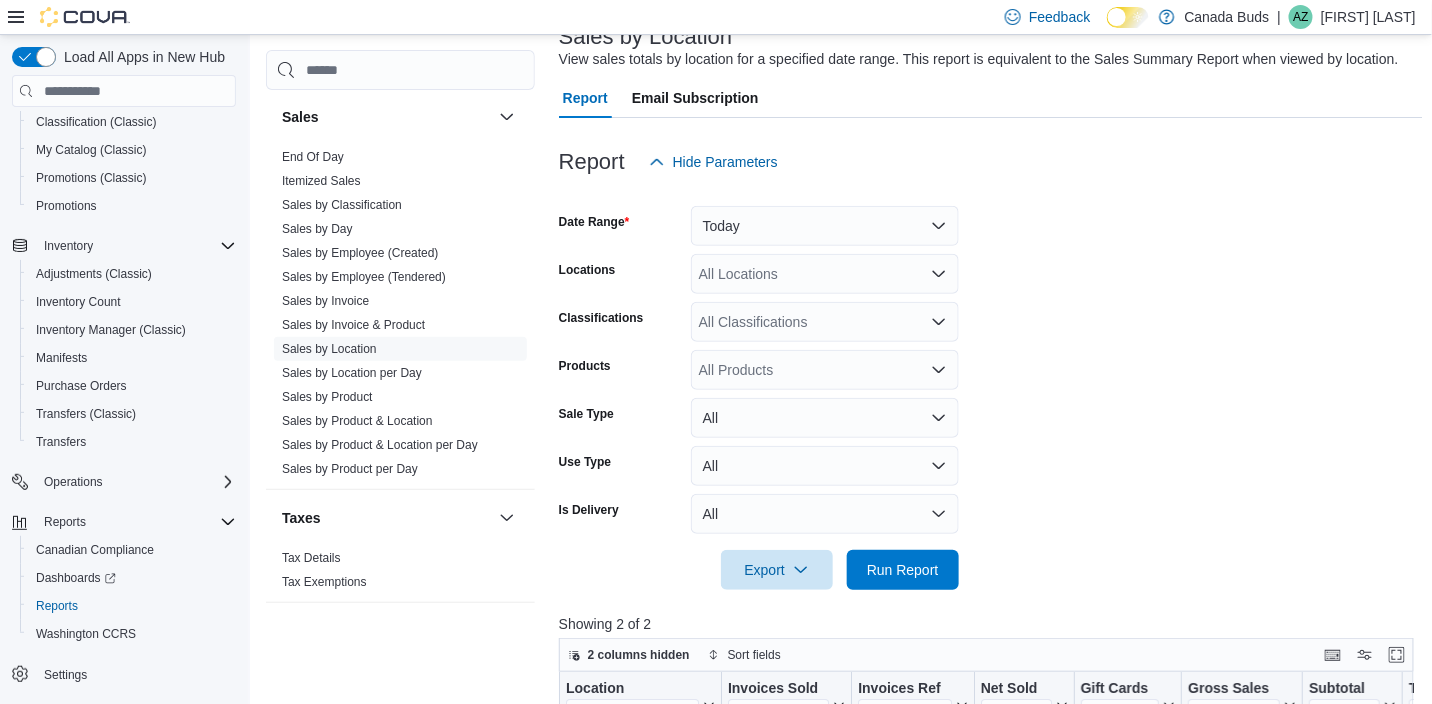 scroll, scrollTop: 346, scrollLeft: 0, axis: vertical 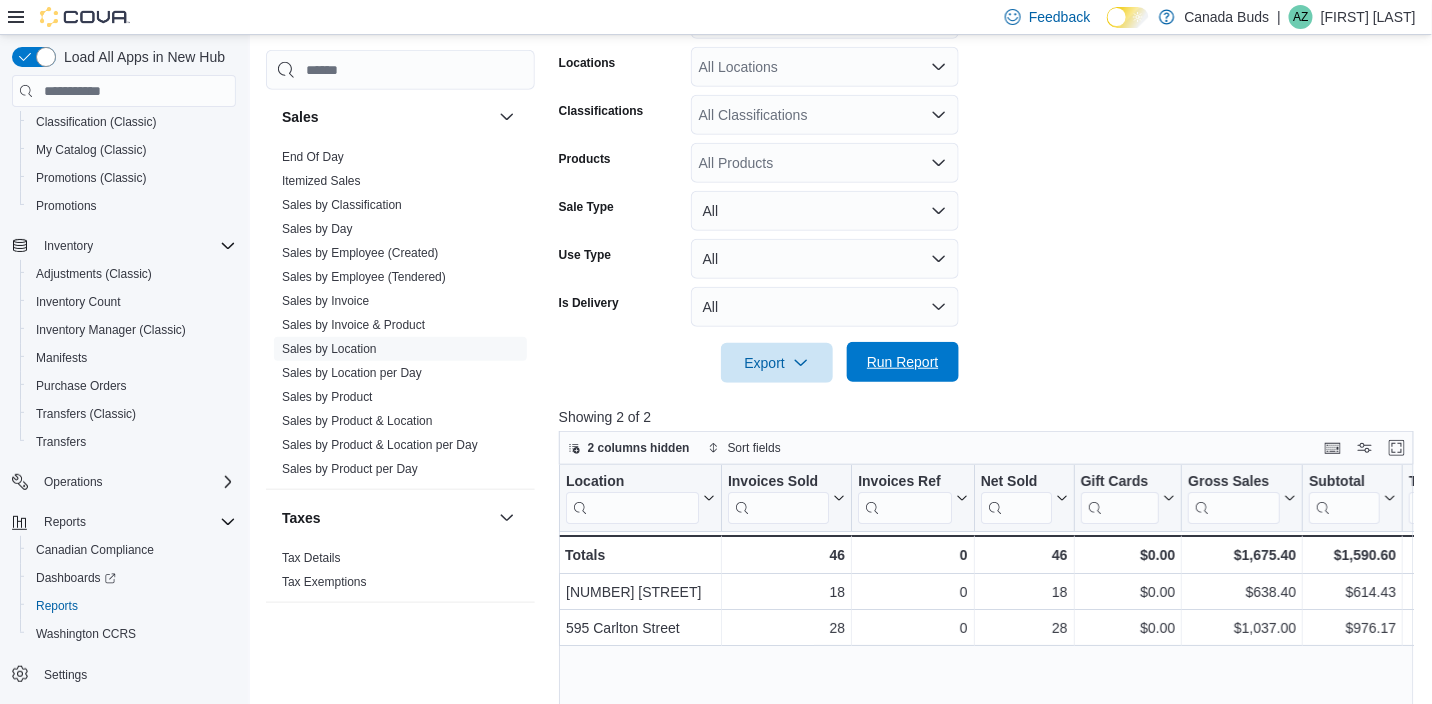 click on "Run Report" at bounding box center (903, 362) 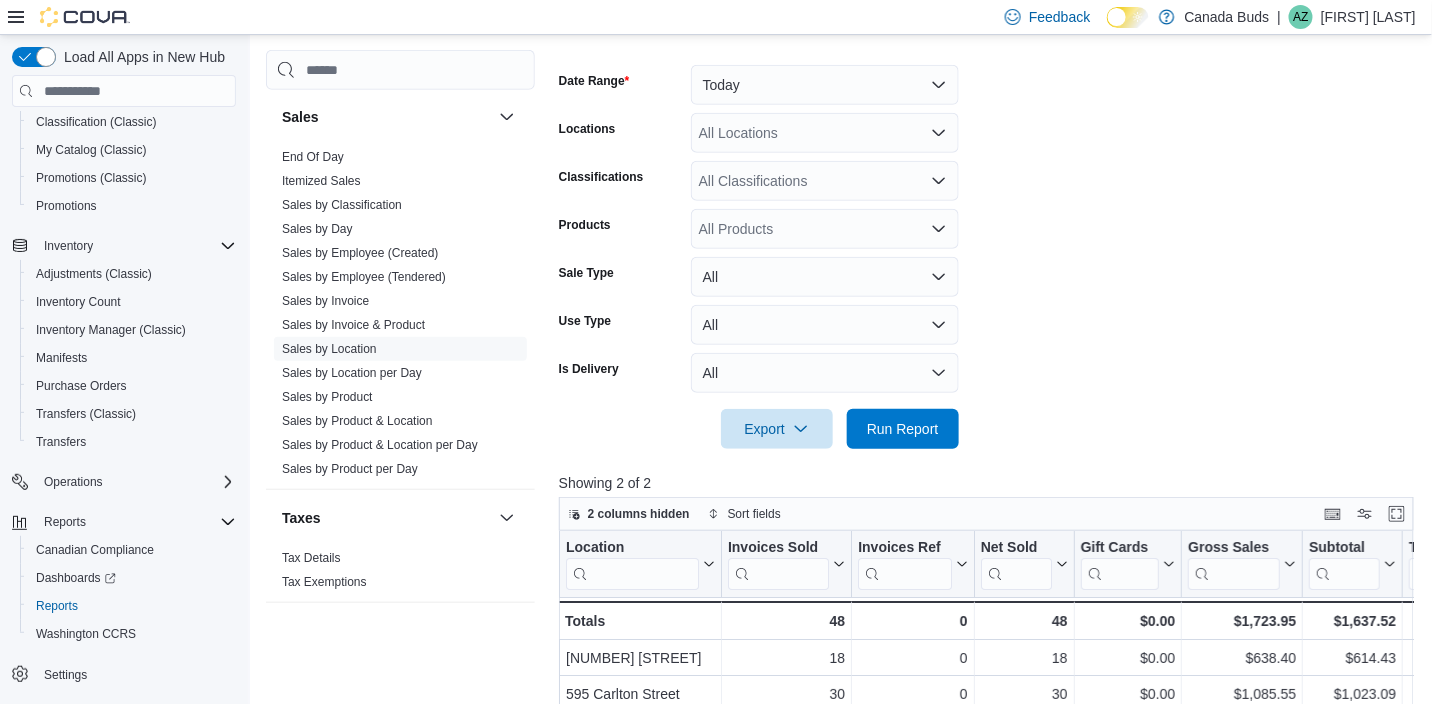 scroll, scrollTop: 246, scrollLeft: 0, axis: vertical 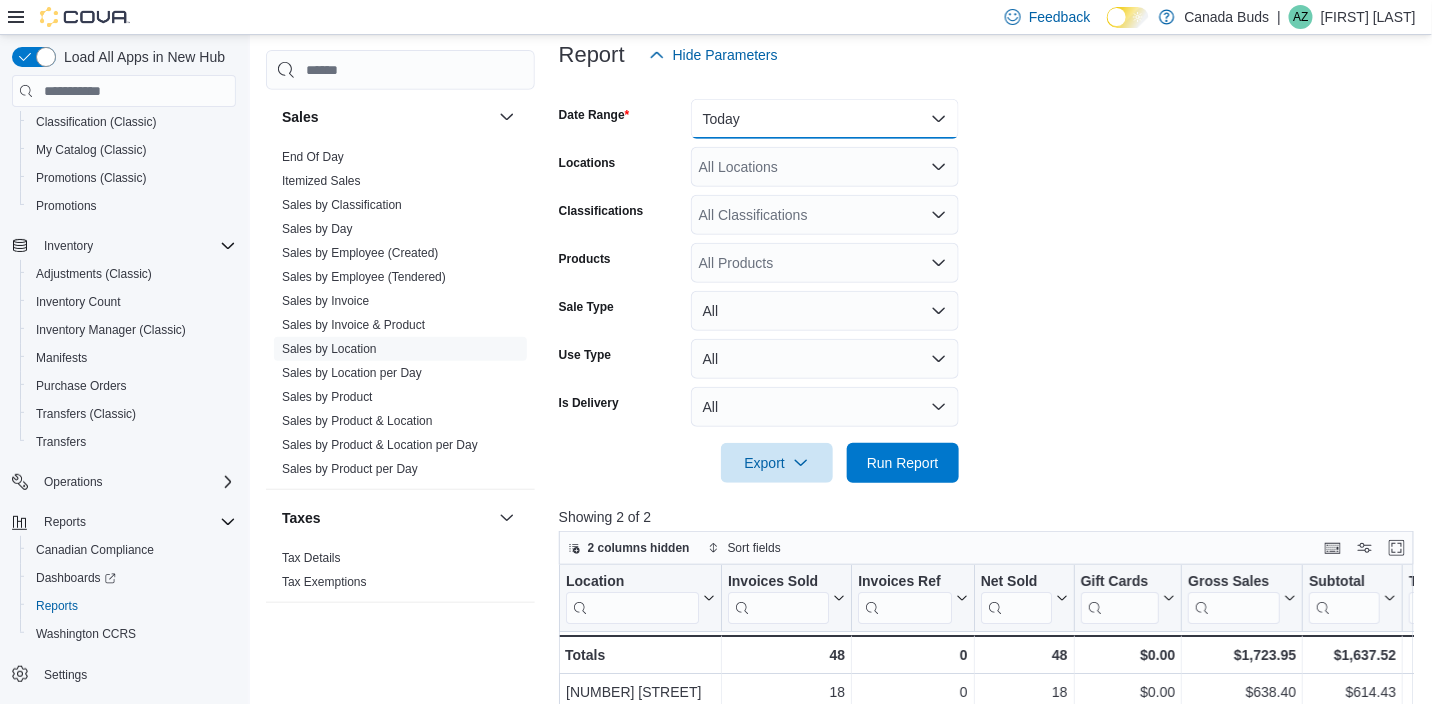 click on "Today" at bounding box center (825, 119) 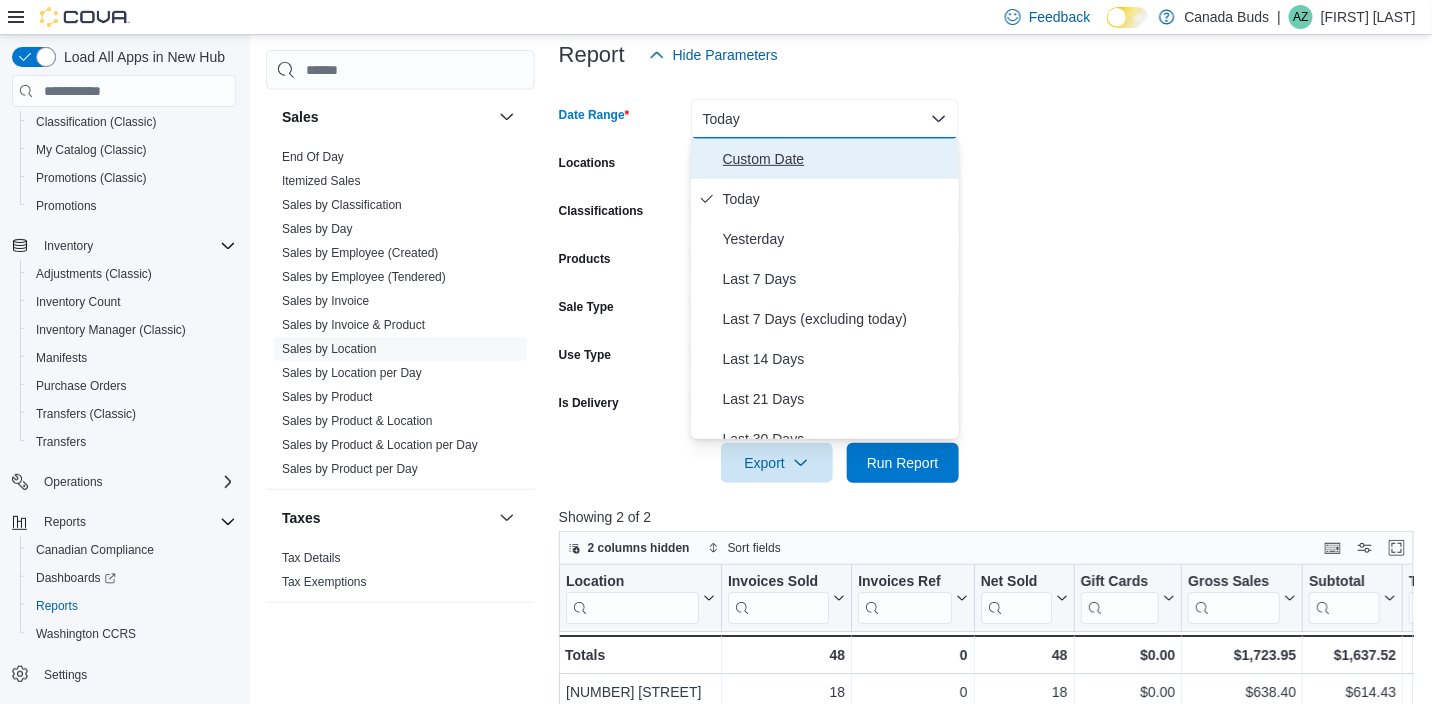 click on "Custom Date" at bounding box center [837, 159] 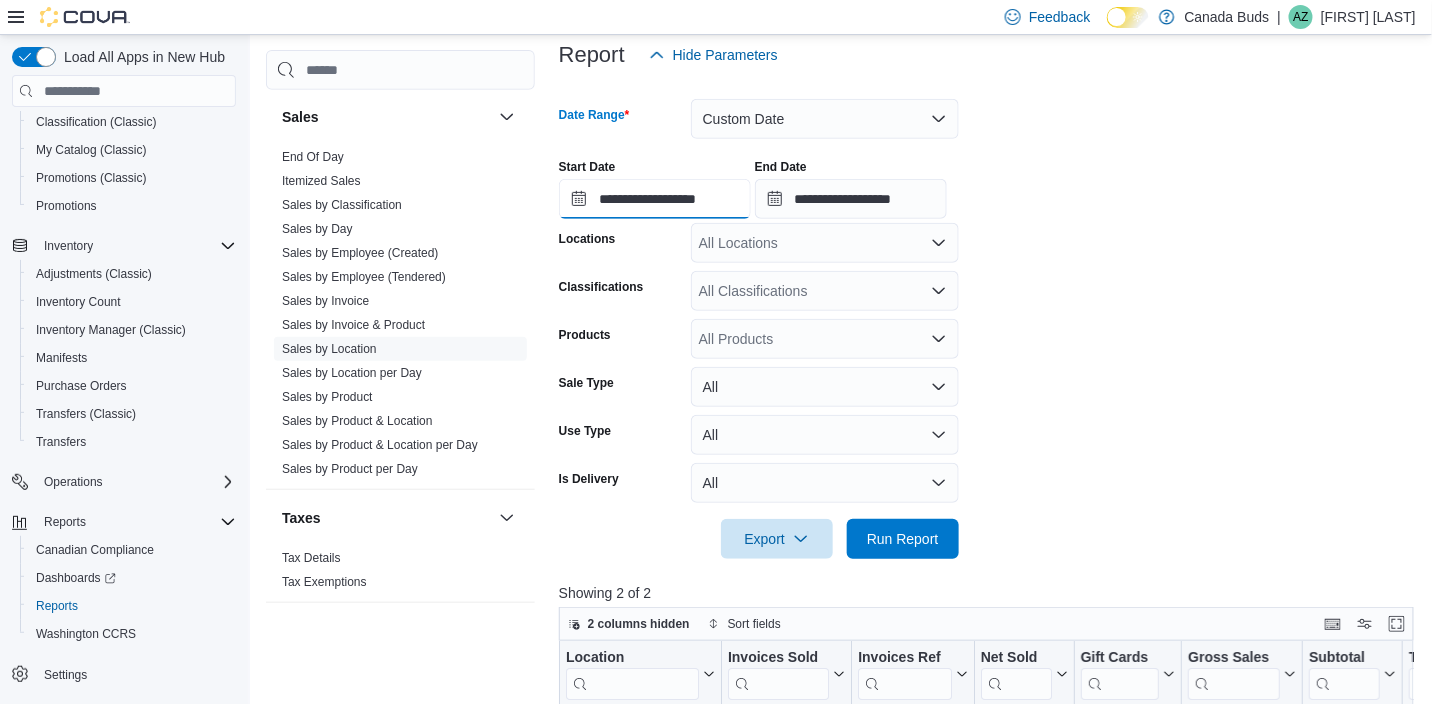 click on "**********" at bounding box center (655, 199) 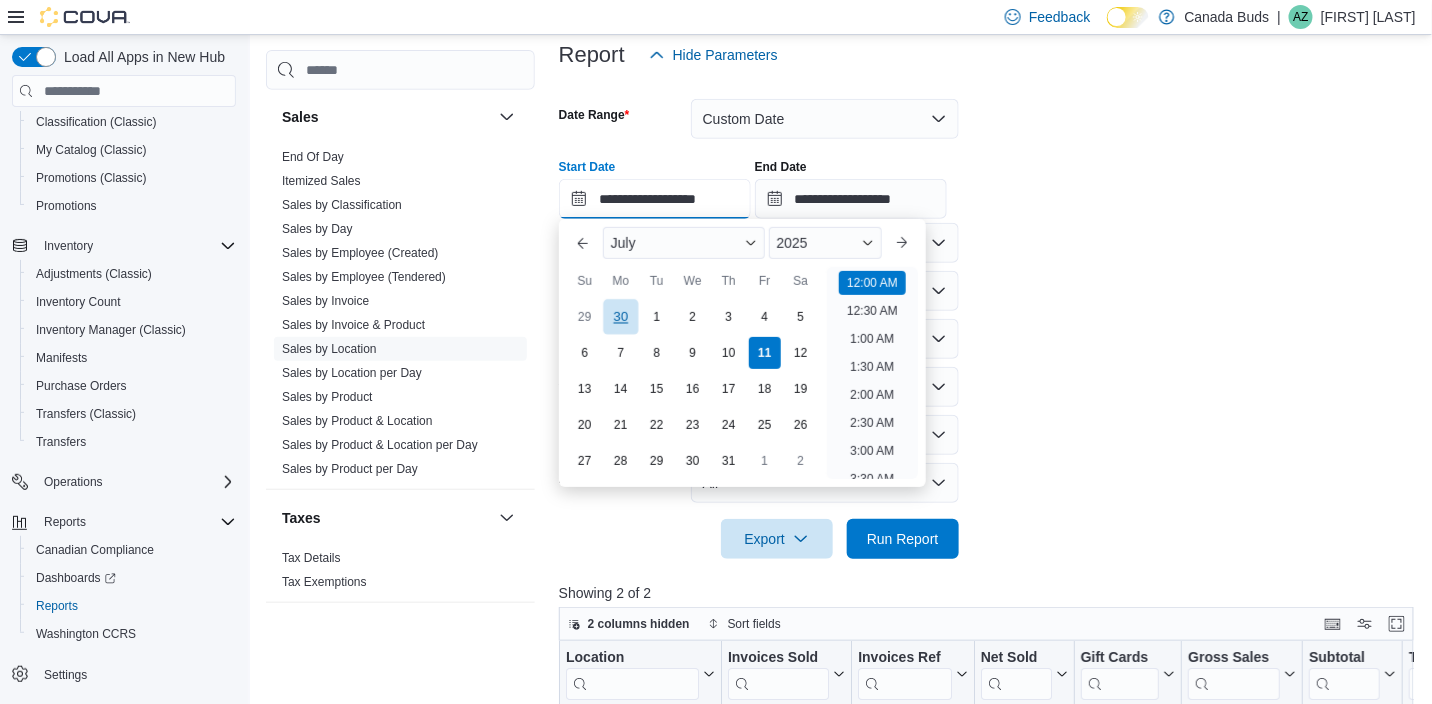 scroll, scrollTop: 62, scrollLeft: 0, axis: vertical 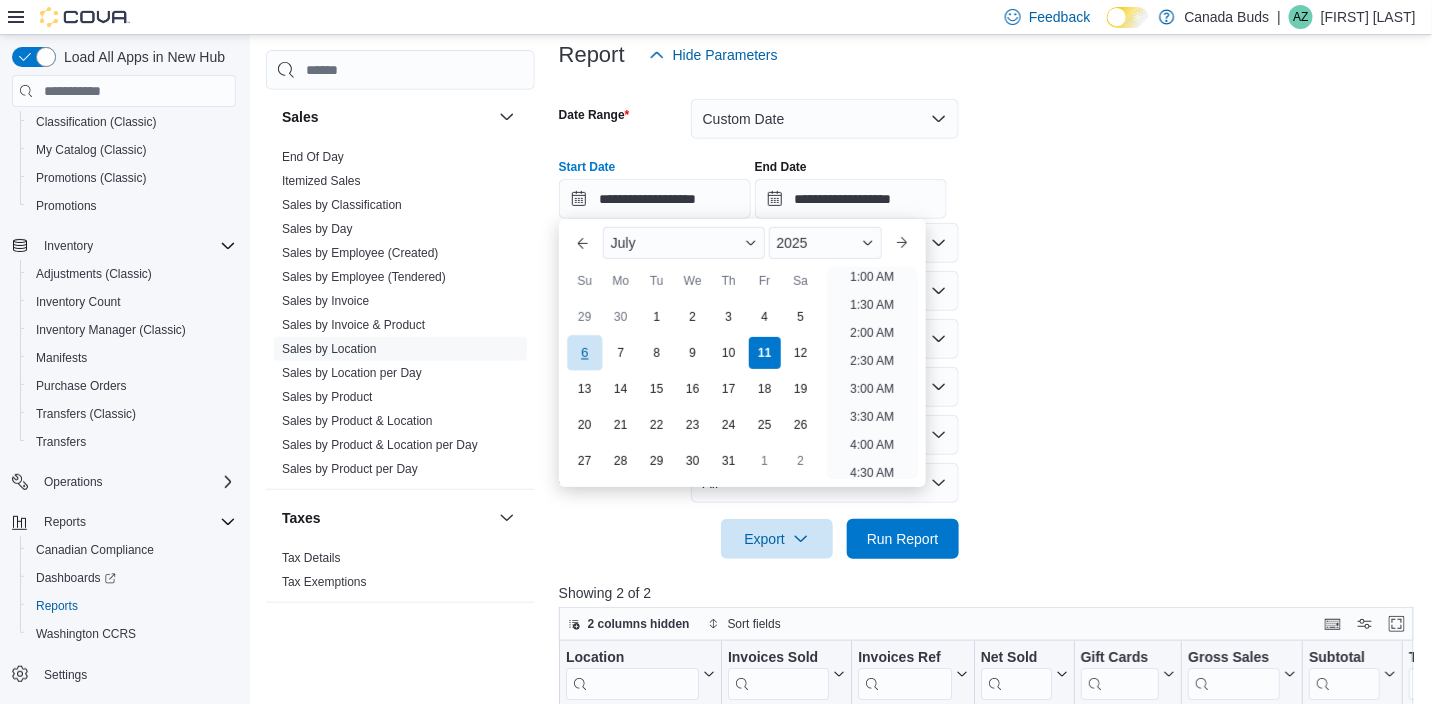 click on "6" at bounding box center (584, 353) 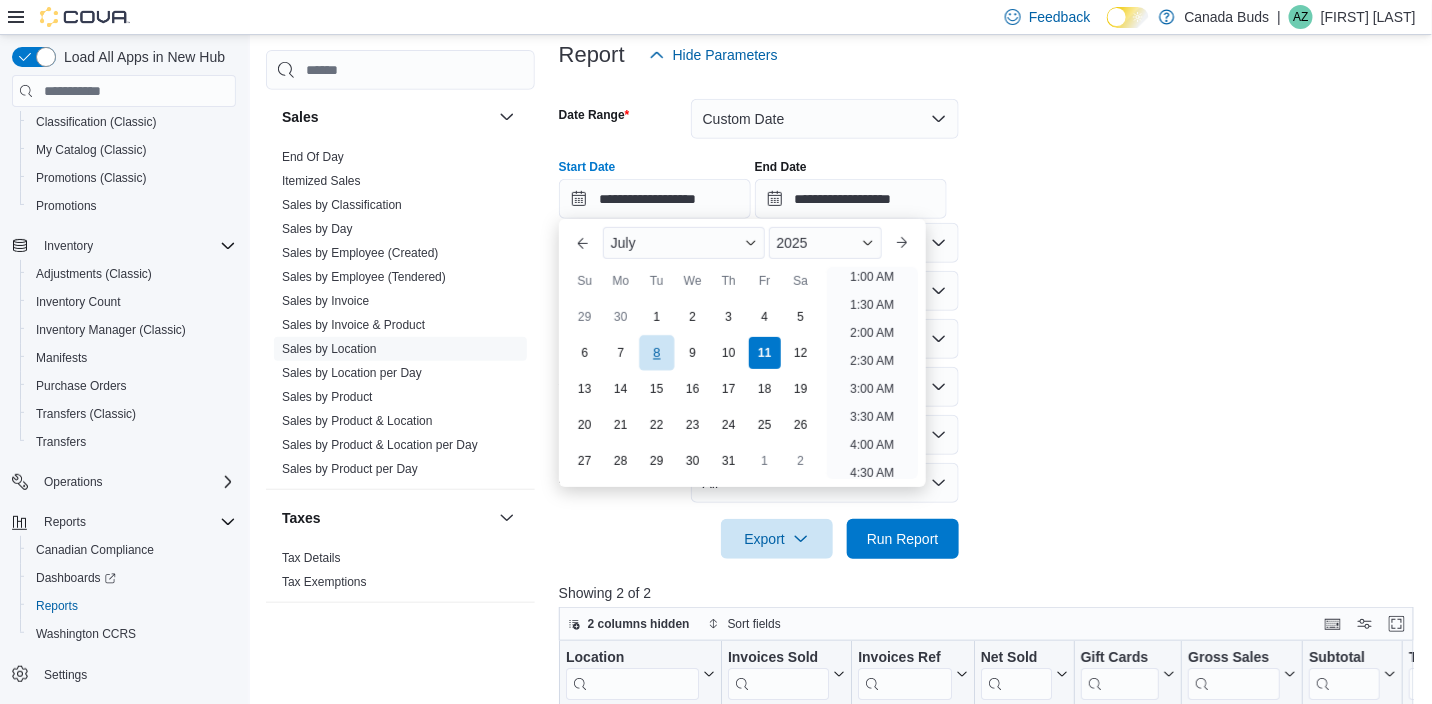 scroll, scrollTop: 3, scrollLeft: 0, axis: vertical 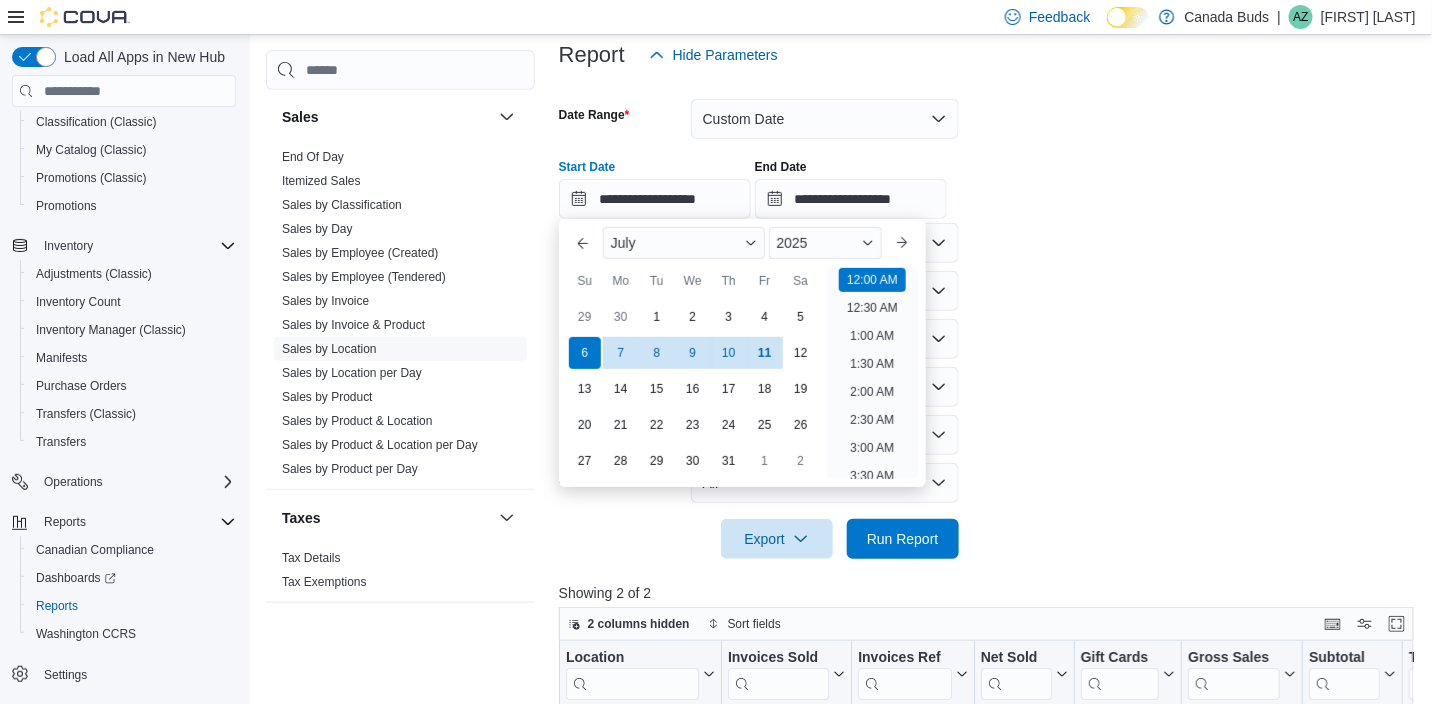 click on "**********" at bounding box center [991, 317] 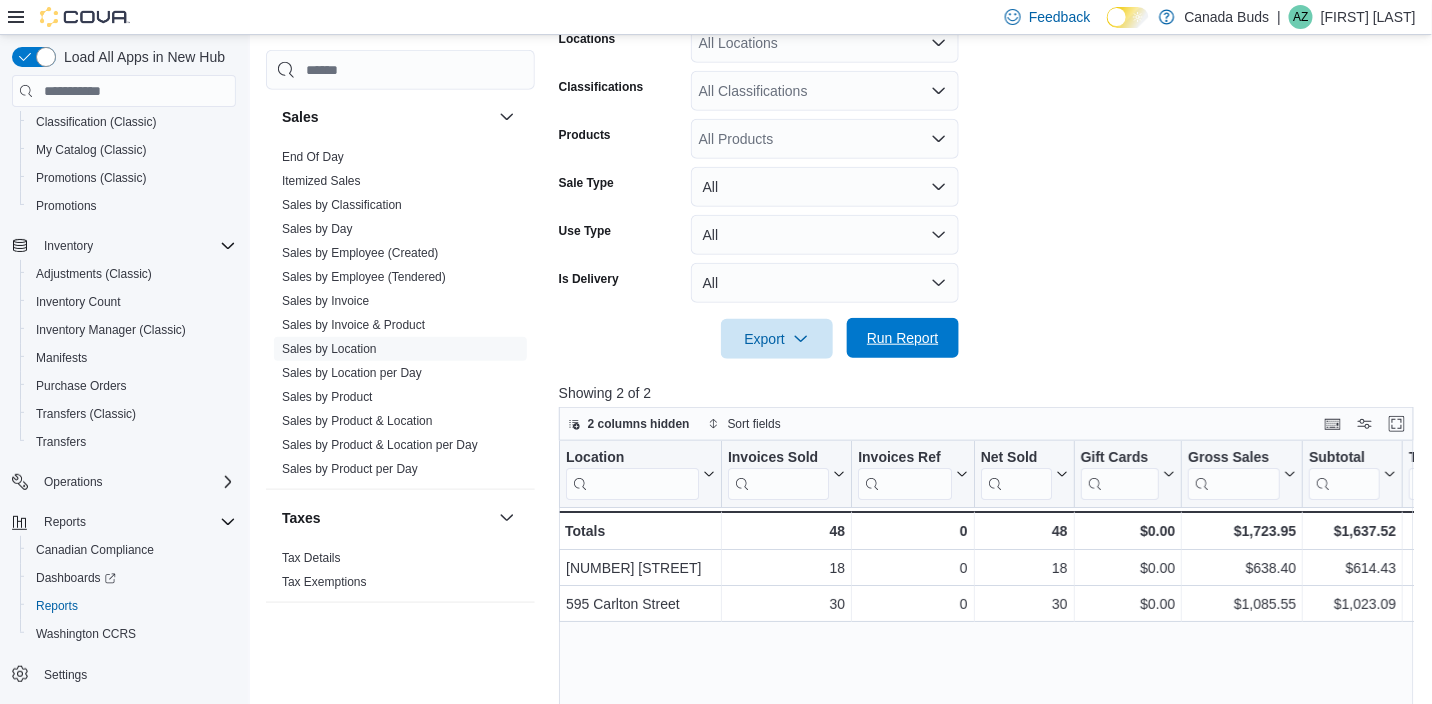 click on "Run Report" at bounding box center [903, 338] 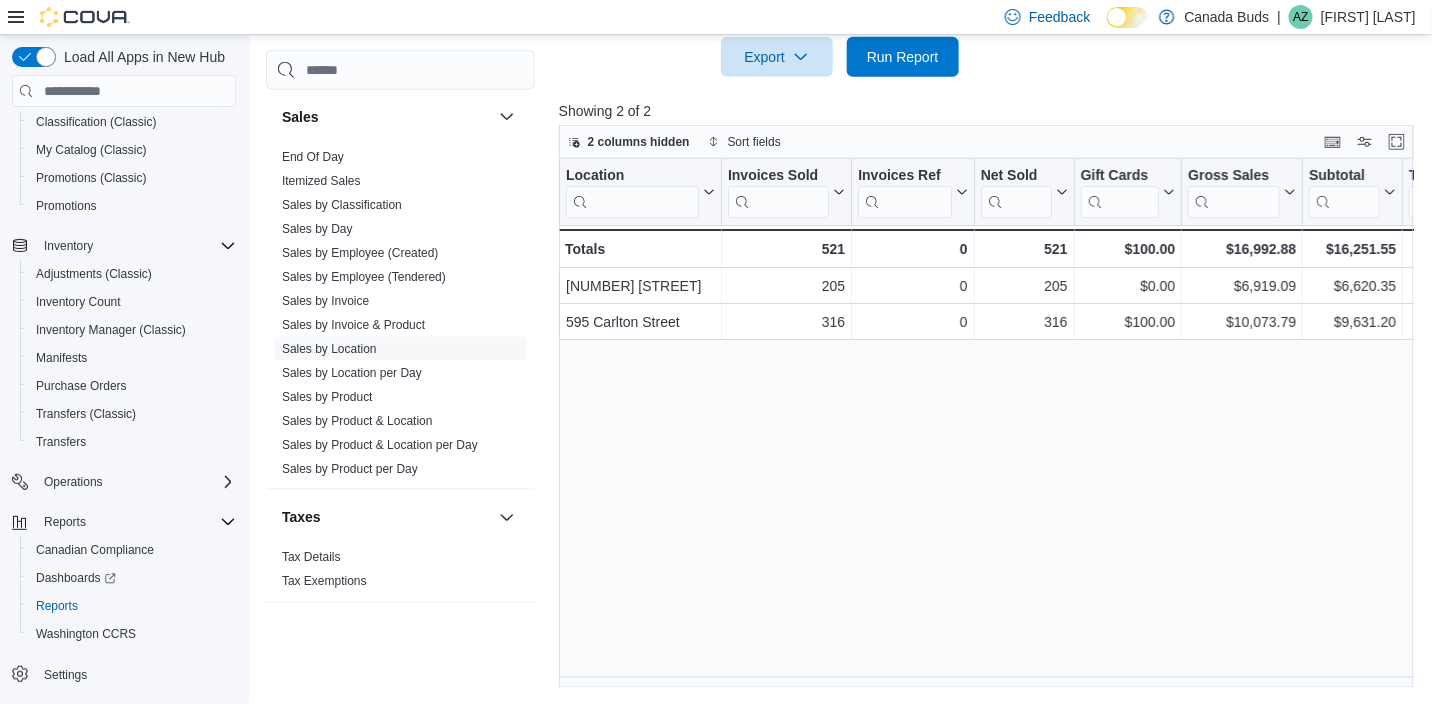 scroll, scrollTop: 728, scrollLeft: 0, axis: vertical 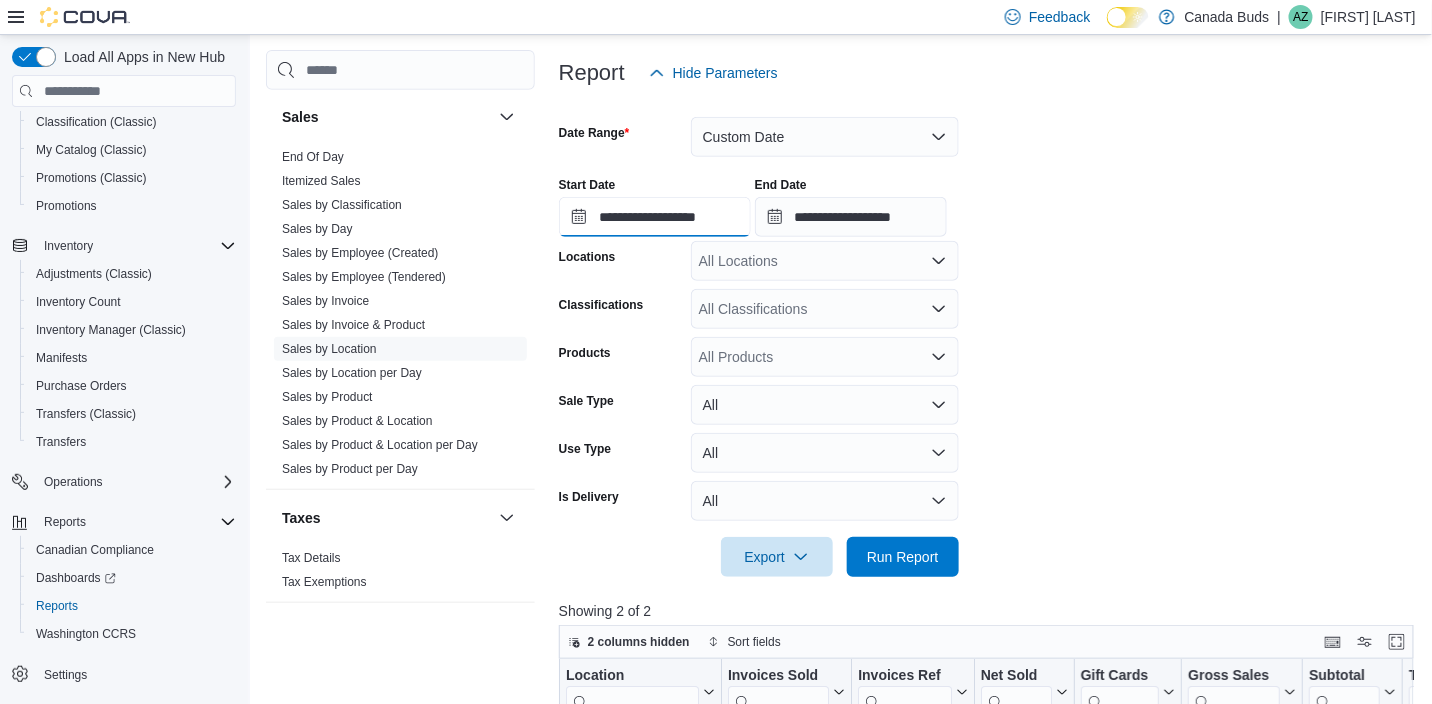 click on "**********" at bounding box center [655, 217] 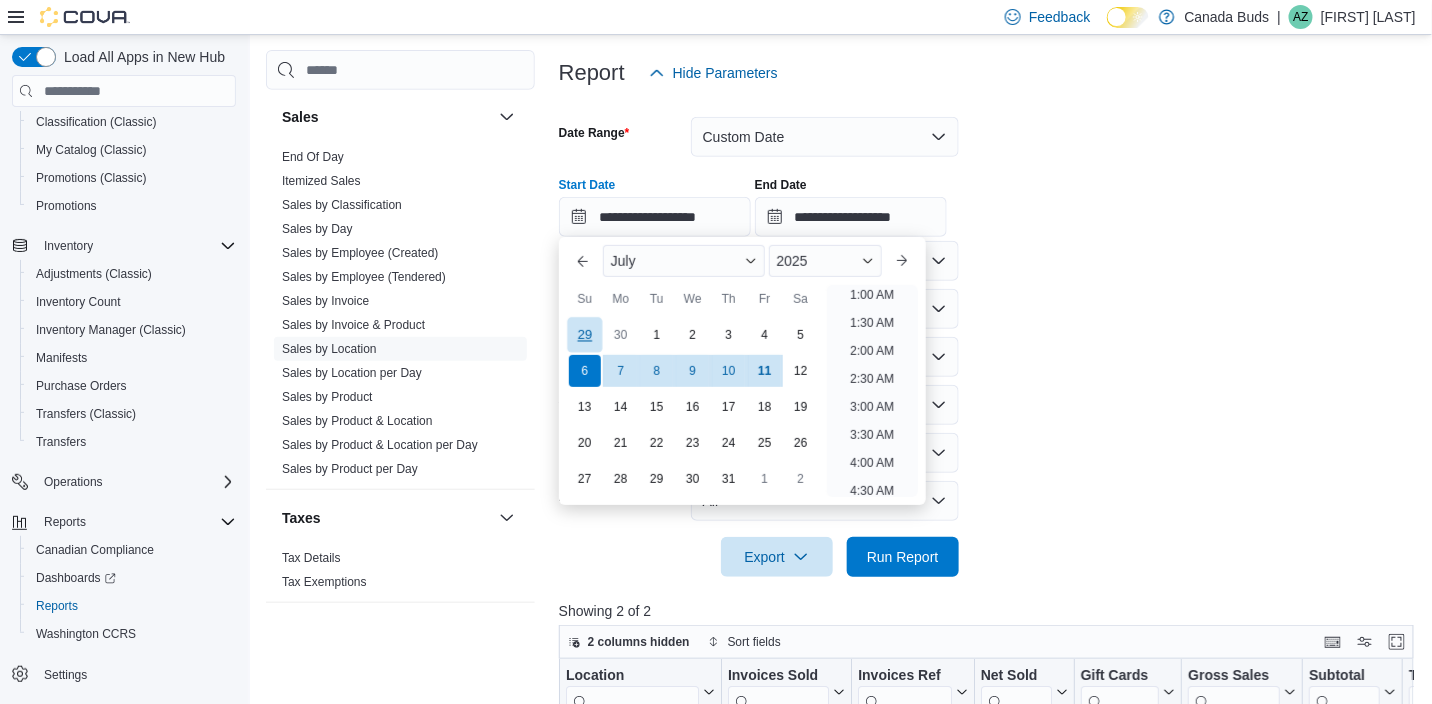 click on "29" at bounding box center (584, 335) 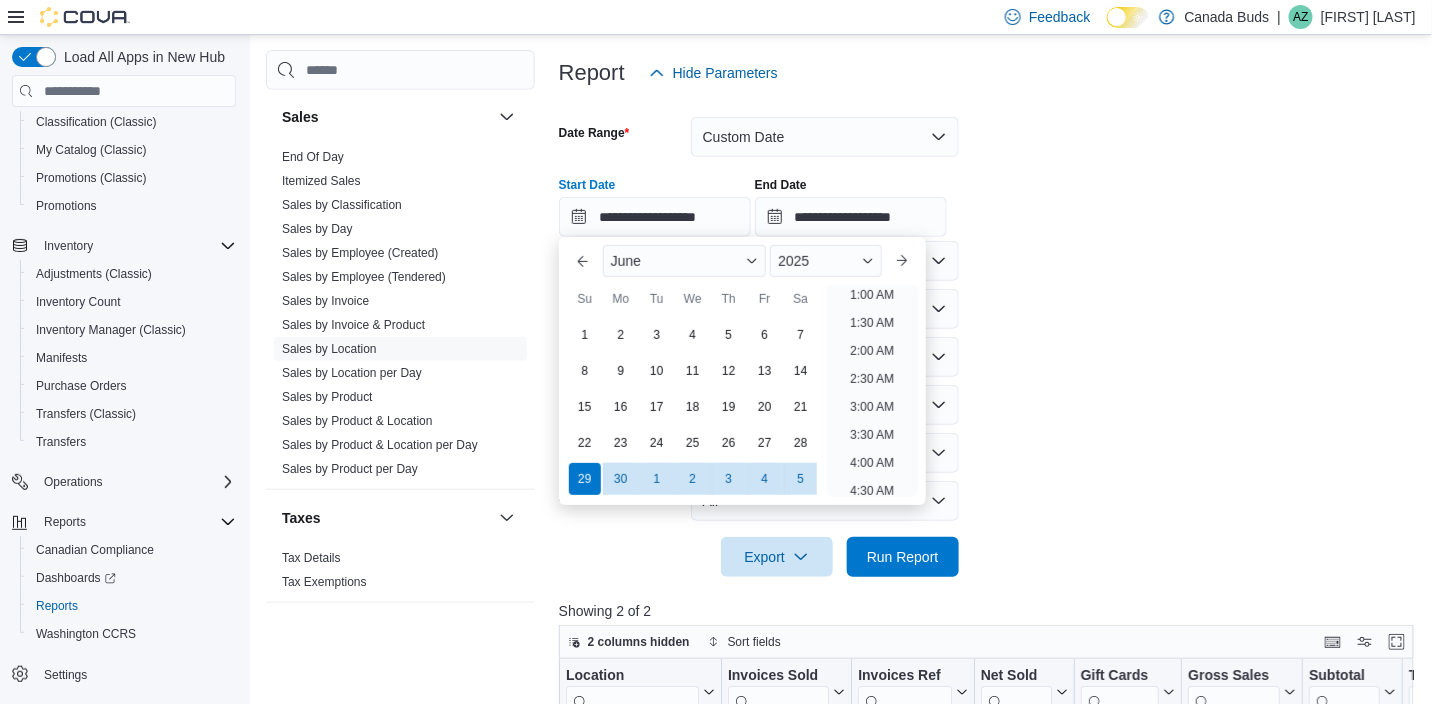scroll, scrollTop: 3, scrollLeft: 0, axis: vertical 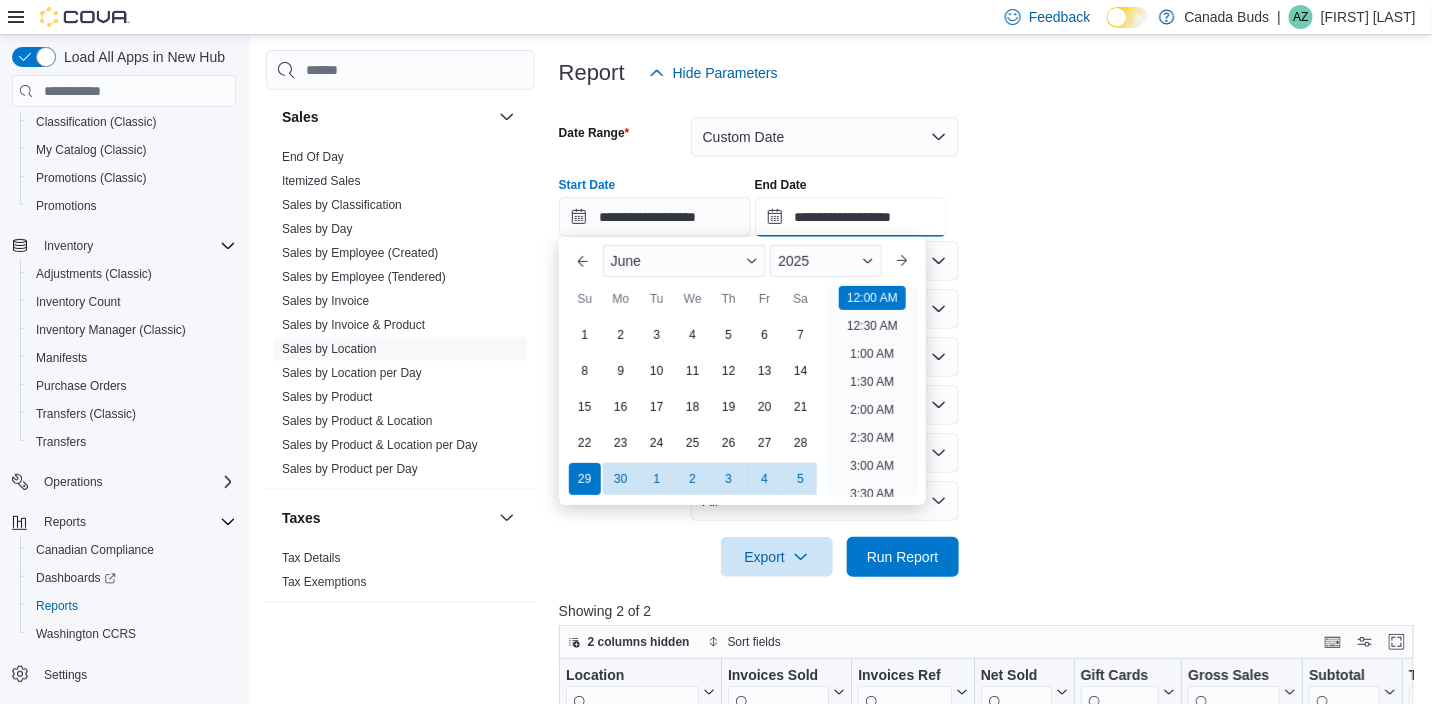 click on "**********" at bounding box center (851, 217) 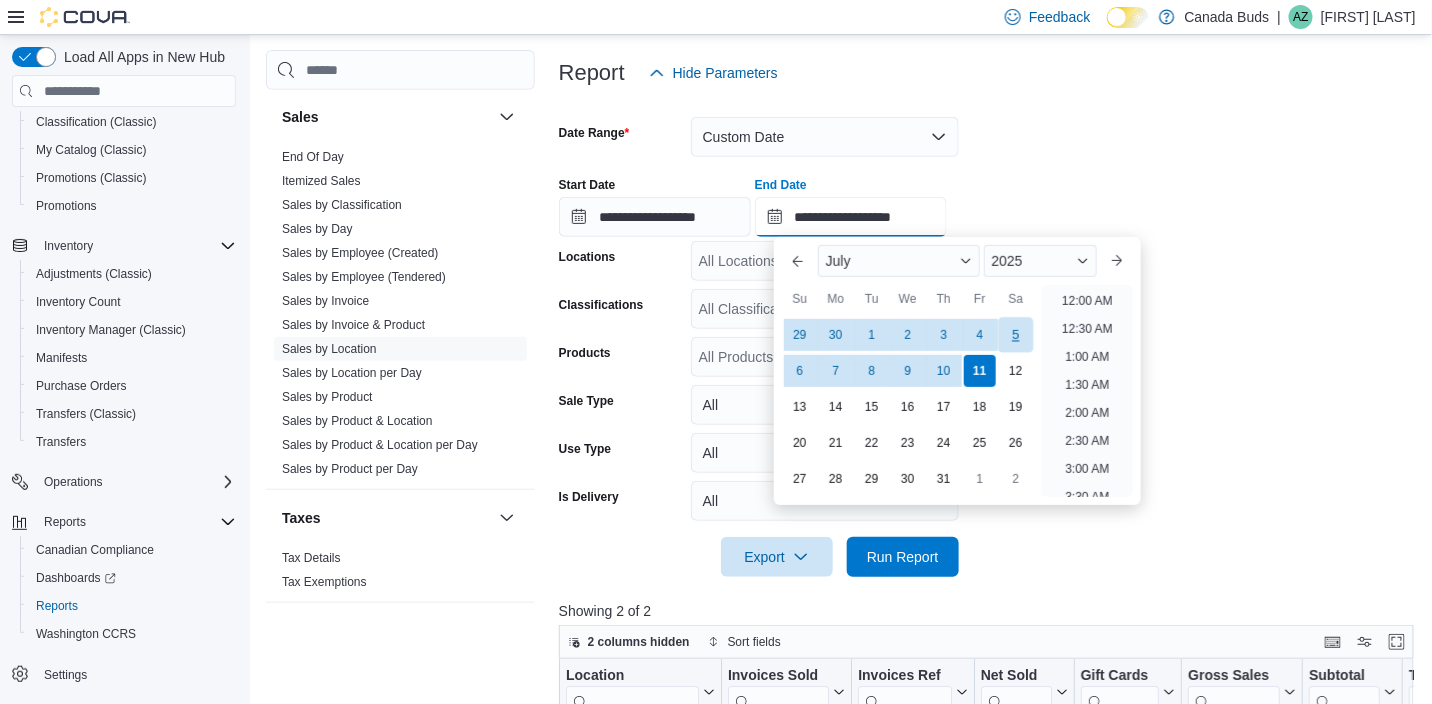 scroll, scrollTop: 1134, scrollLeft: 0, axis: vertical 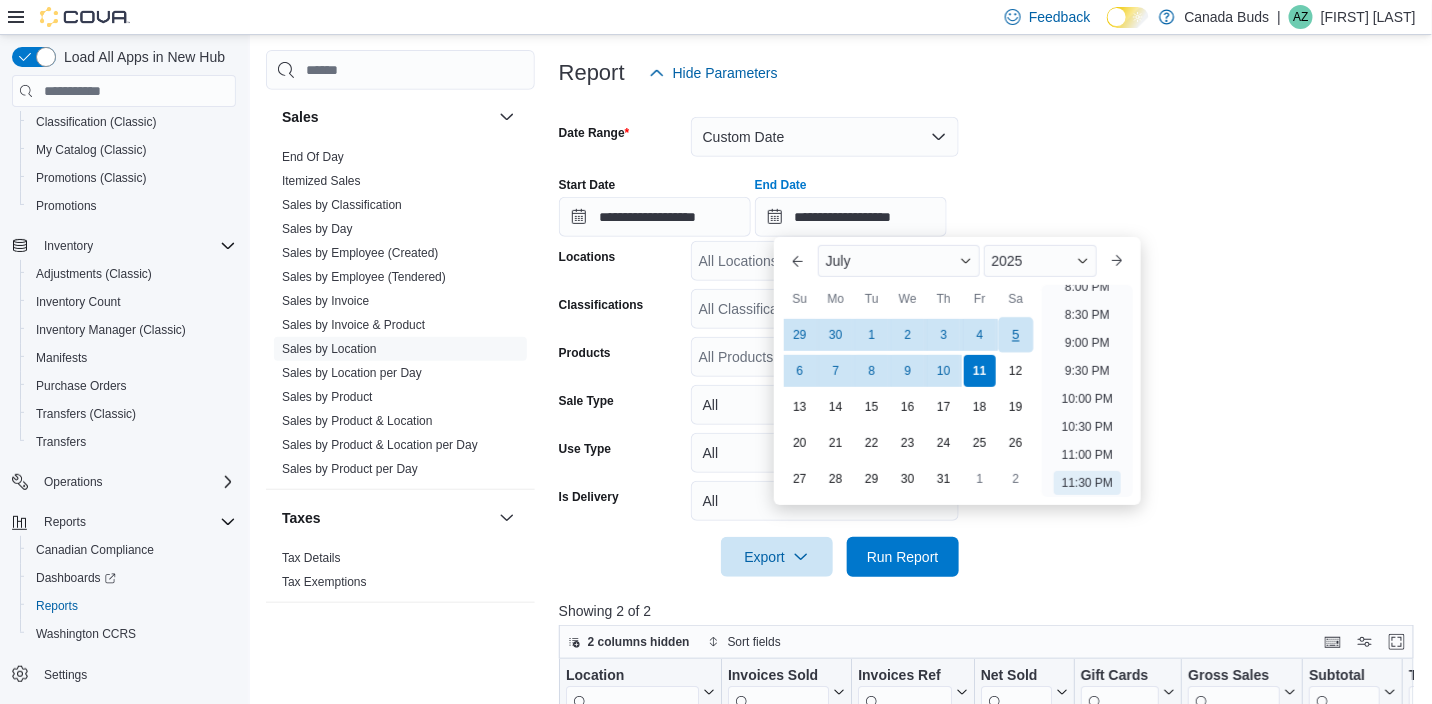 click on "5" at bounding box center (1015, 335) 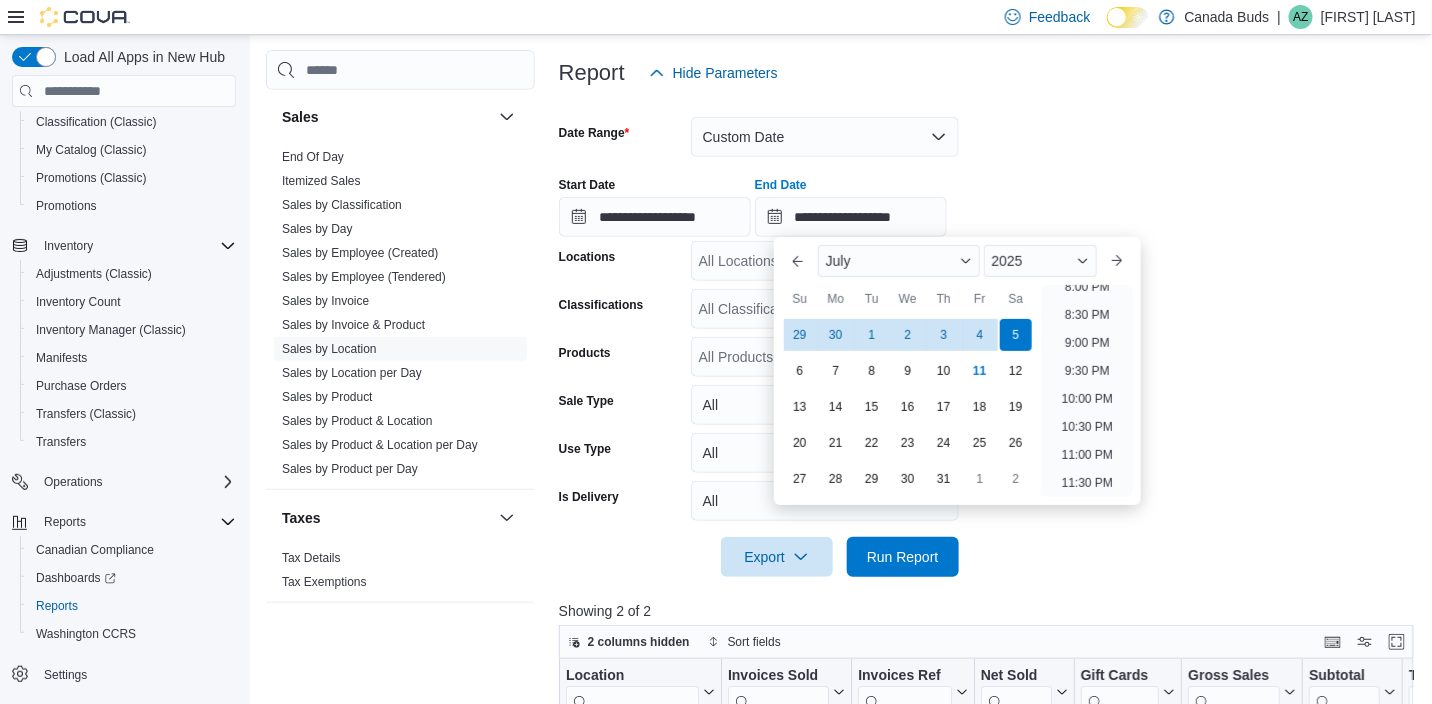 click on "**********" at bounding box center (991, 335) 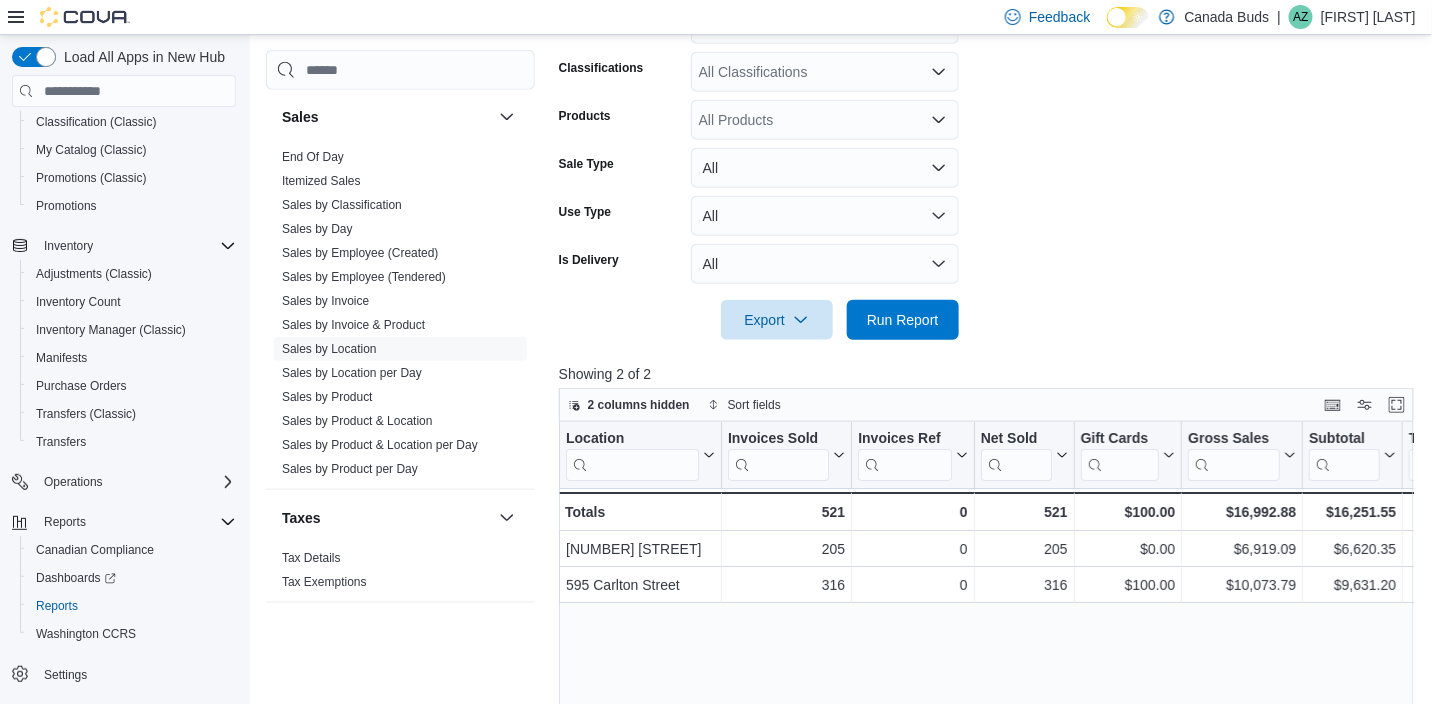 scroll, scrollTop: 528, scrollLeft: 0, axis: vertical 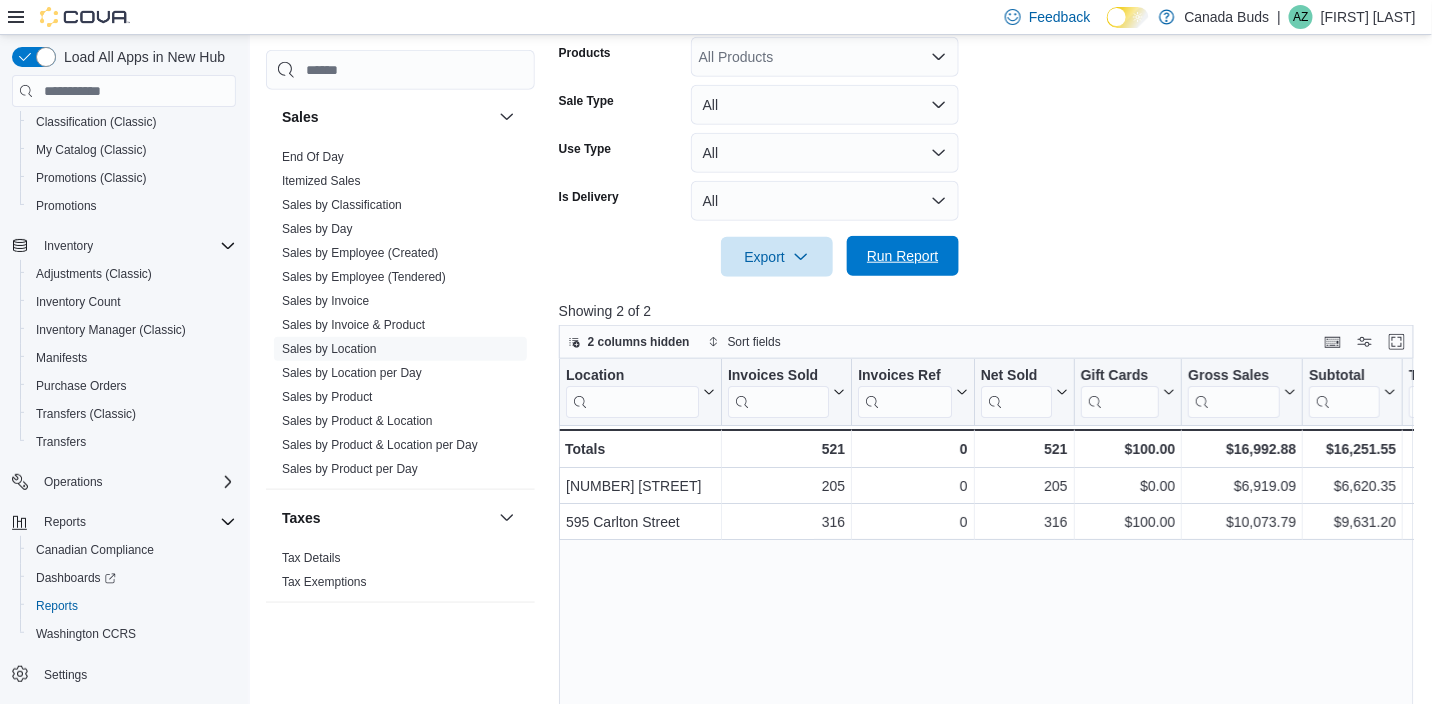 click on "Run Report" at bounding box center [903, 256] 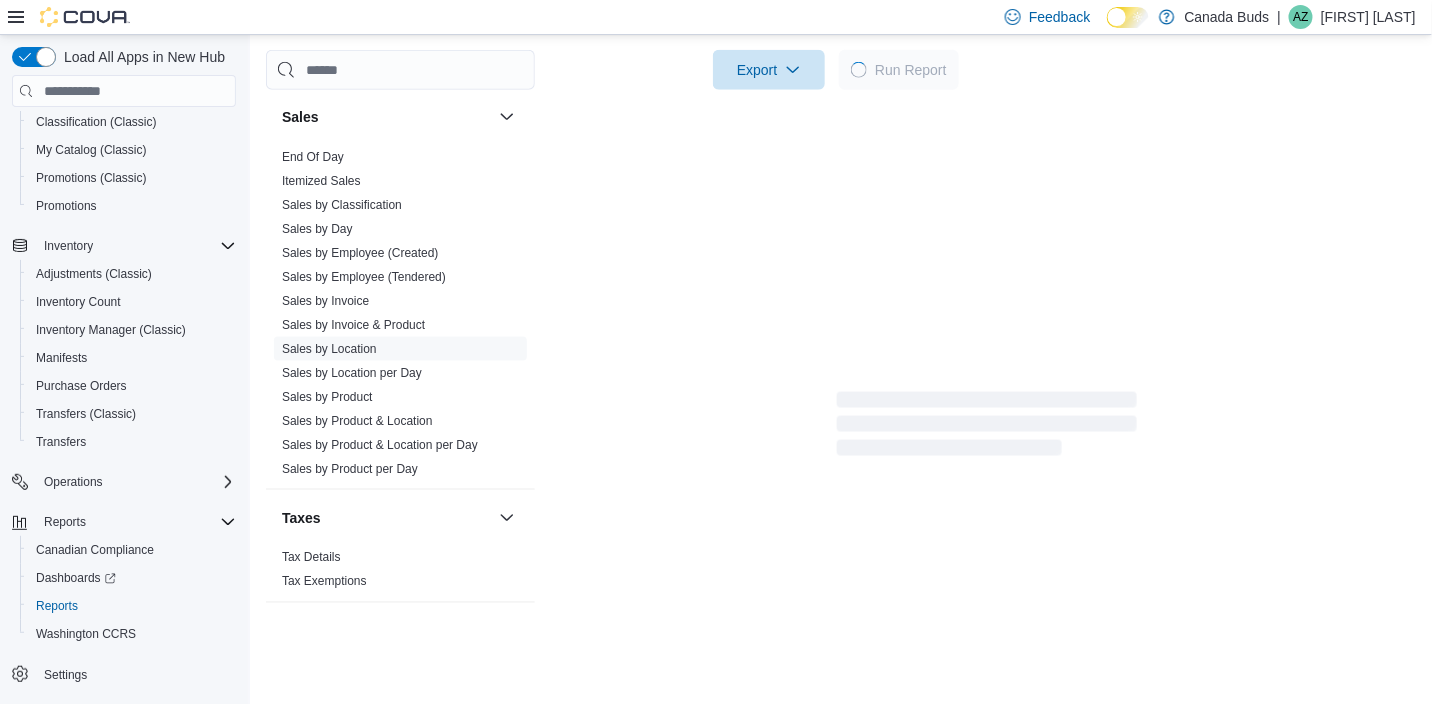 scroll, scrollTop: 728, scrollLeft: 0, axis: vertical 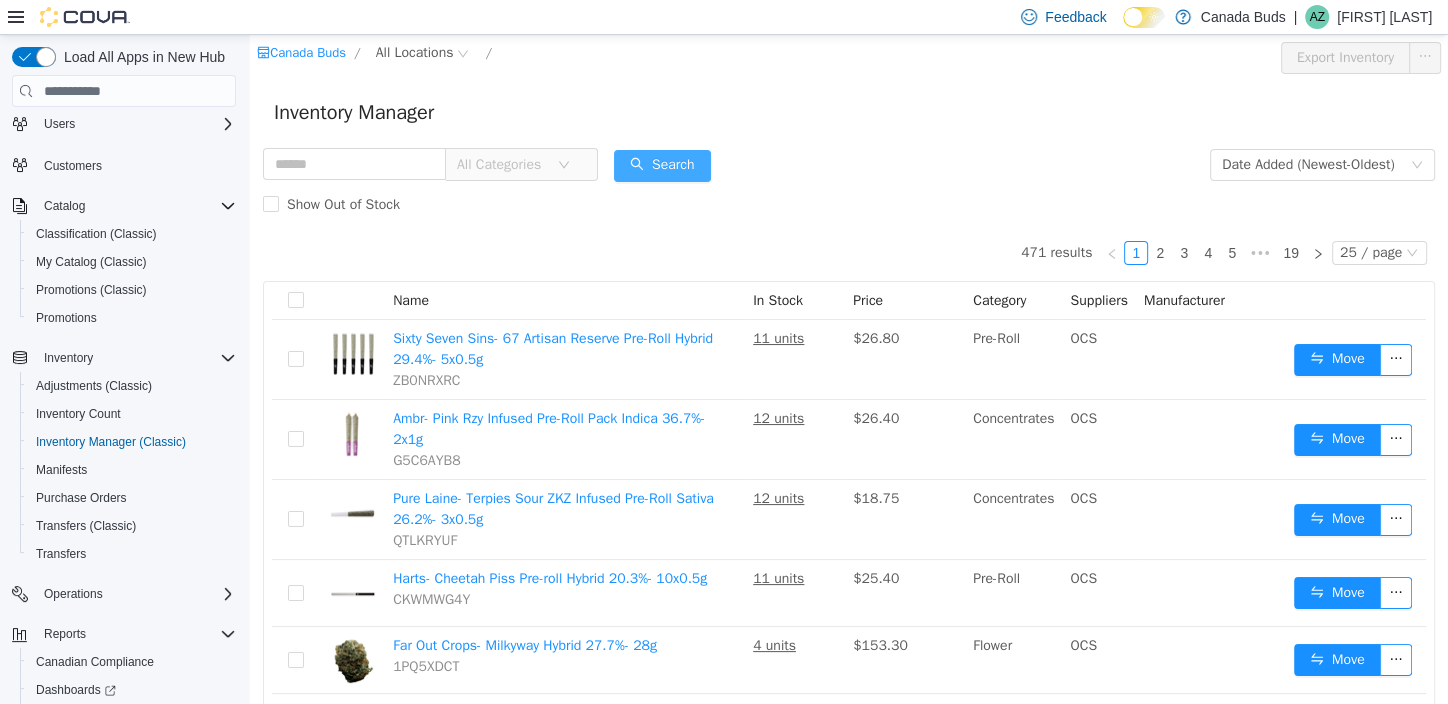 click on "Search" at bounding box center [662, 166] 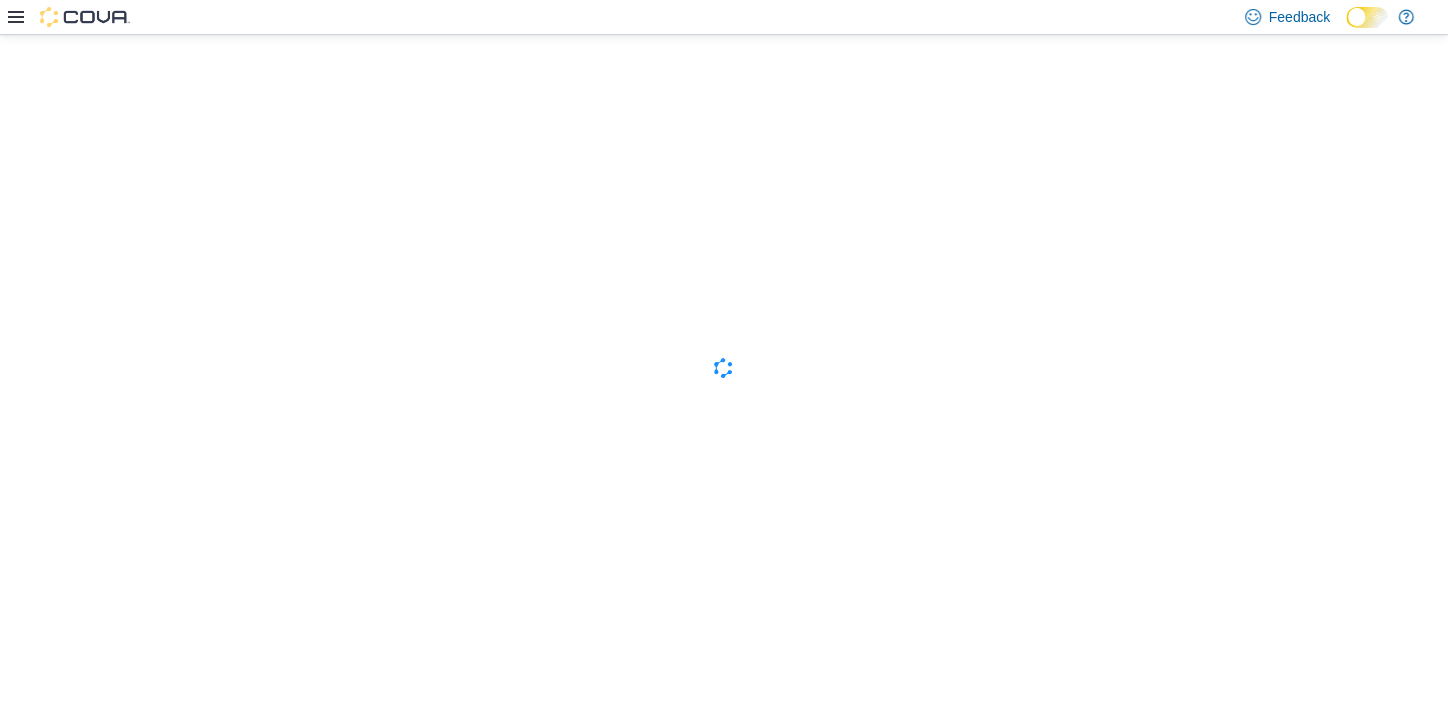 scroll, scrollTop: 0, scrollLeft: 0, axis: both 